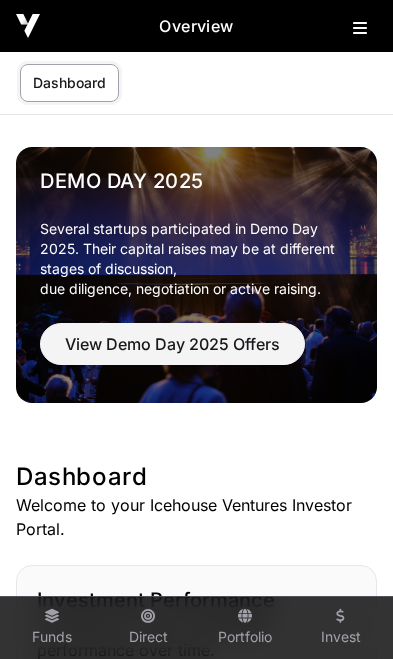 scroll, scrollTop: 0, scrollLeft: 0, axis: both 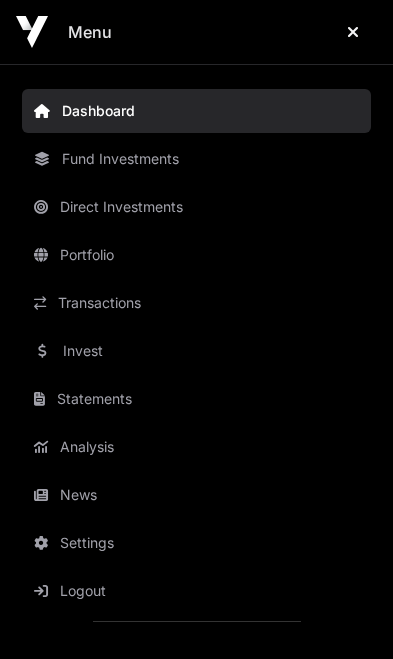 click on "News" 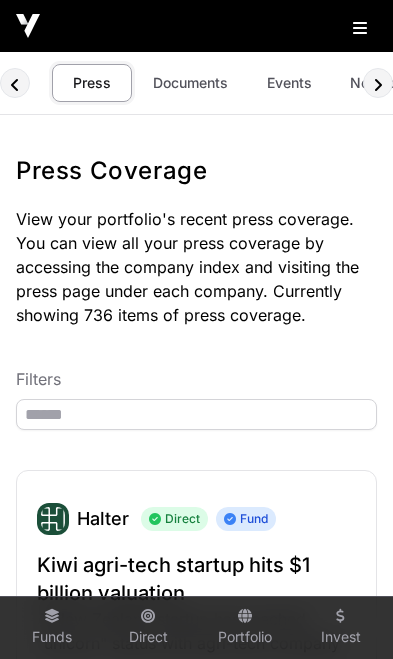 click on "Documents" 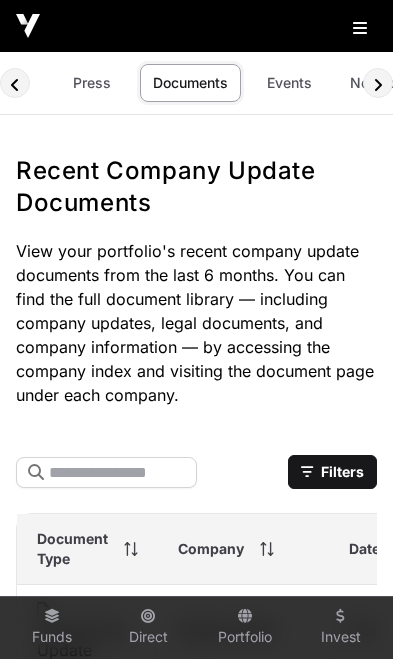 scroll, scrollTop: 0, scrollLeft: 8, axis: horizontal 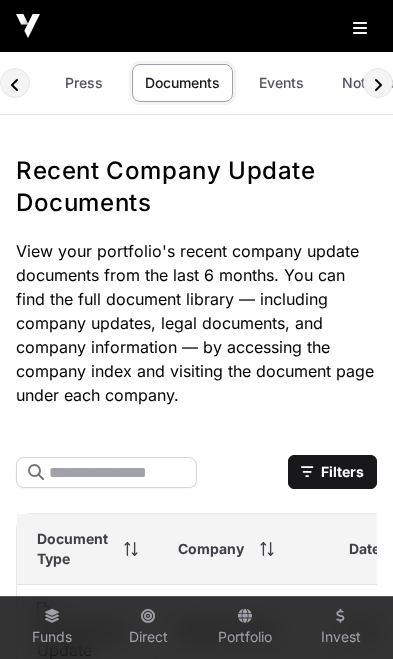 click on "Events" 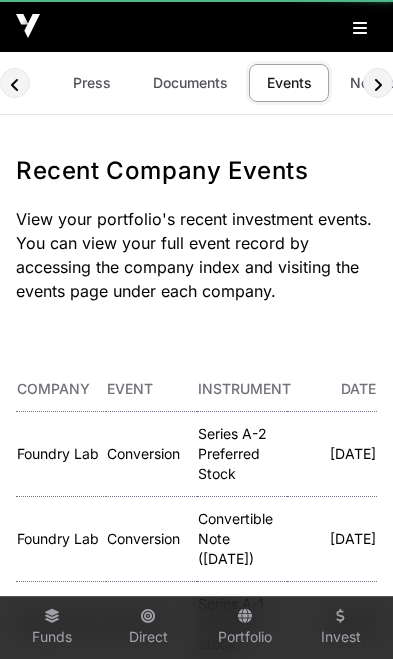 scroll, scrollTop: 0, scrollLeft: 118, axis: horizontal 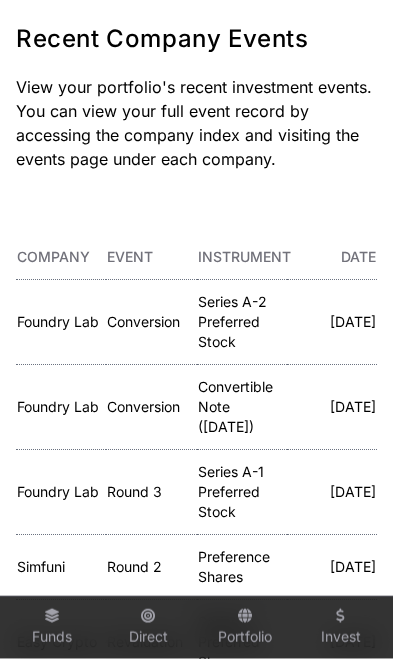 click on "Foundry Lab" 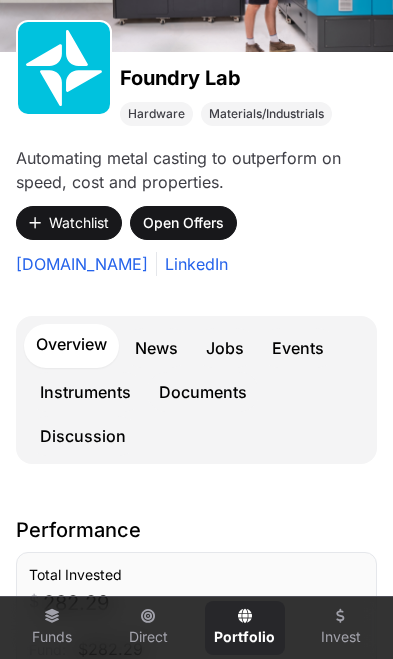 scroll, scrollTop: 260, scrollLeft: 0, axis: vertical 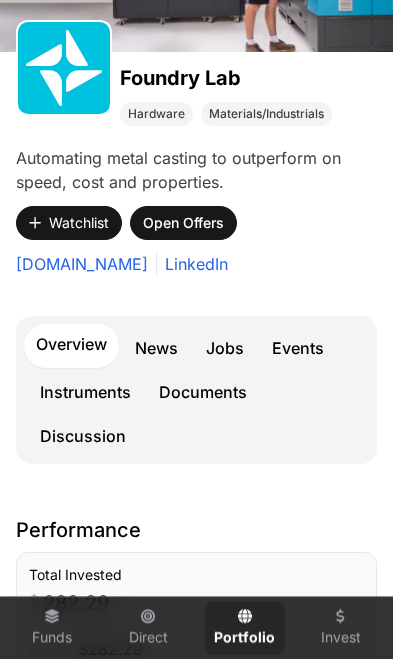 click on "Events" 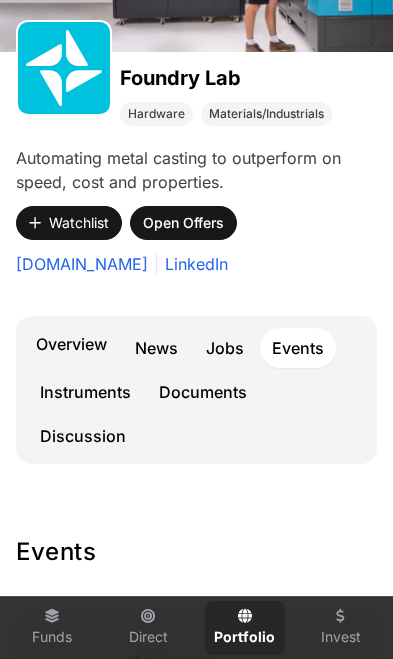 click on "Events" 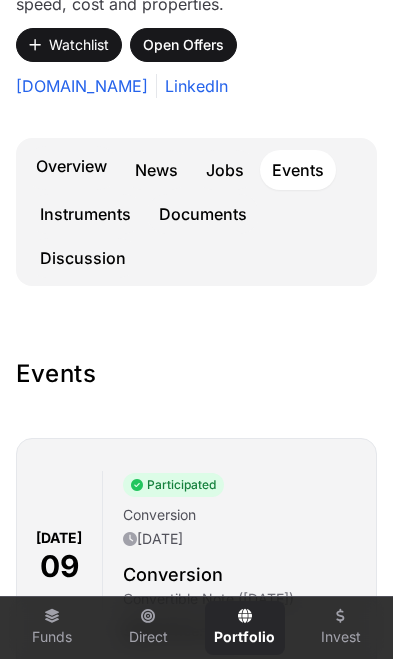 scroll, scrollTop: 443, scrollLeft: 0, axis: vertical 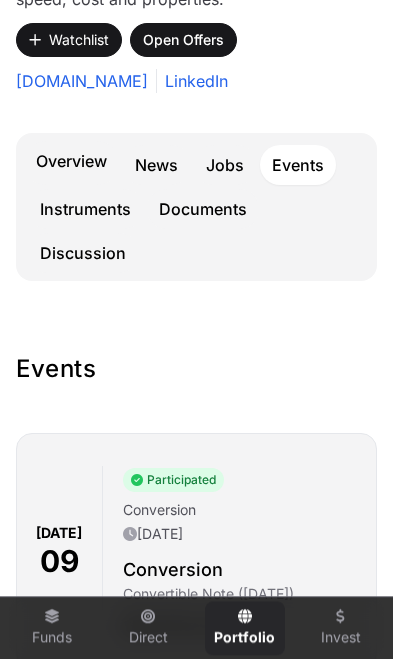 click on "Overview" 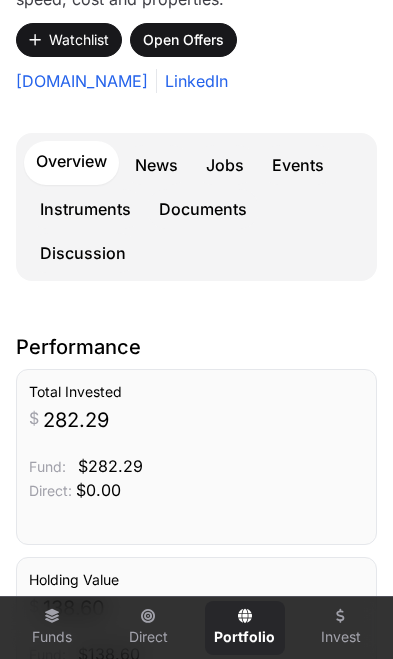 click on "Instruments" 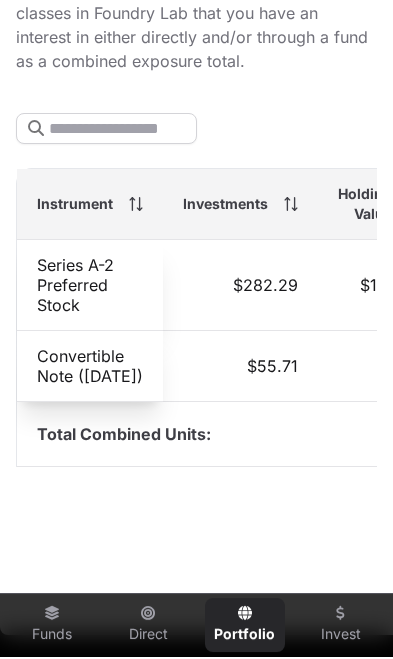 scroll, scrollTop: 856, scrollLeft: 0, axis: vertical 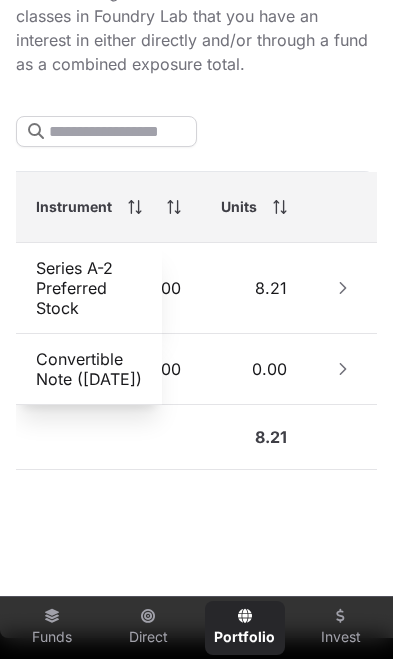click 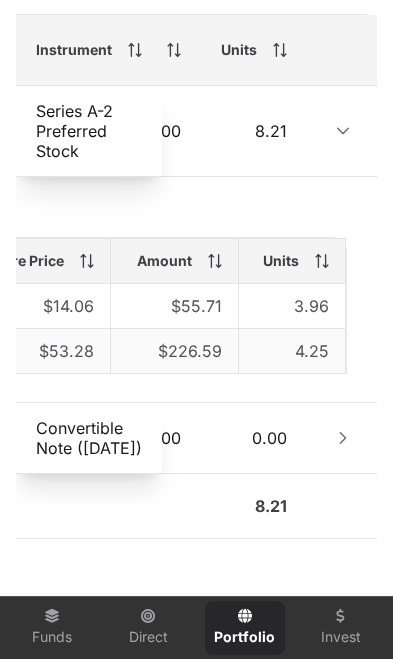 scroll, scrollTop: 1013, scrollLeft: 0, axis: vertical 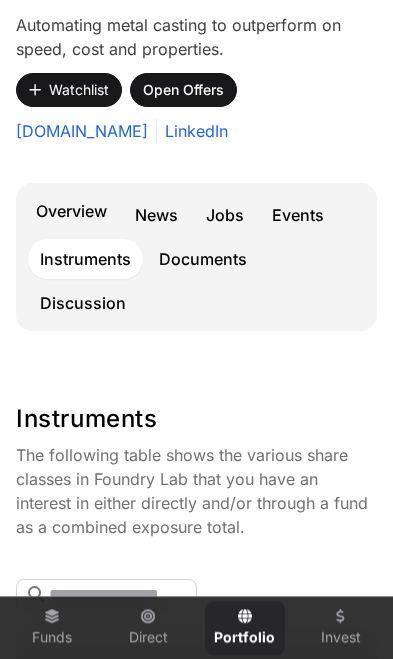 click on "Overview" 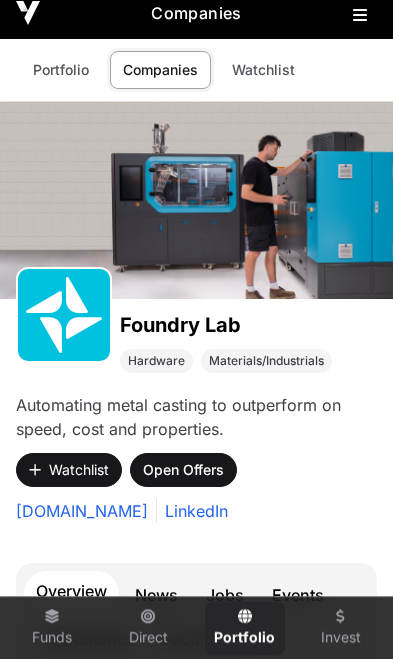 scroll, scrollTop: 0, scrollLeft: 0, axis: both 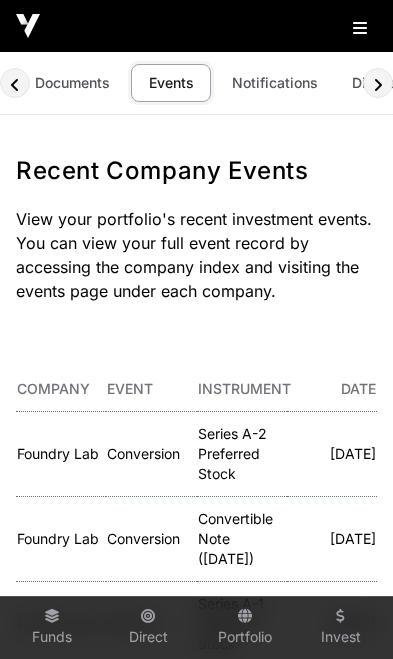 click on "Documents" 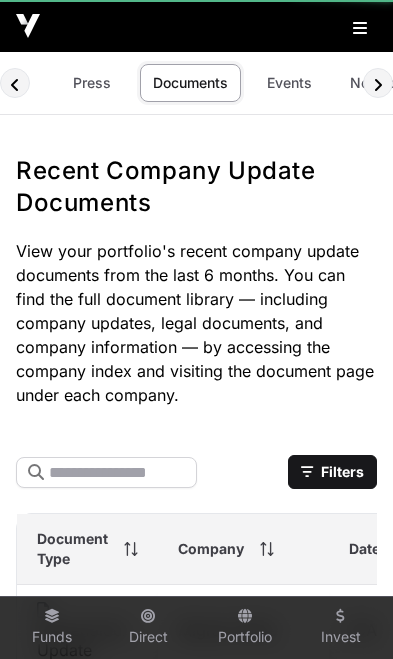 scroll, scrollTop: 0, scrollLeft: 8, axis: horizontal 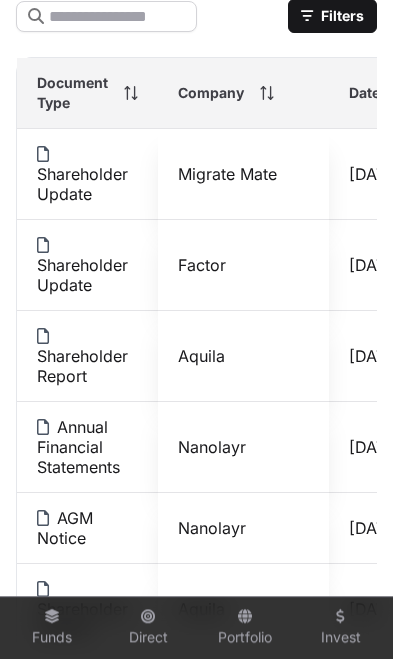 click on "Direct" 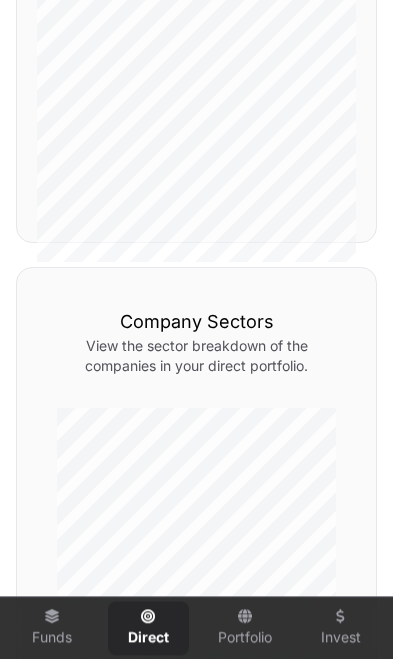 scroll, scrollTop: 0, scrollLeft: 0, axis: both 